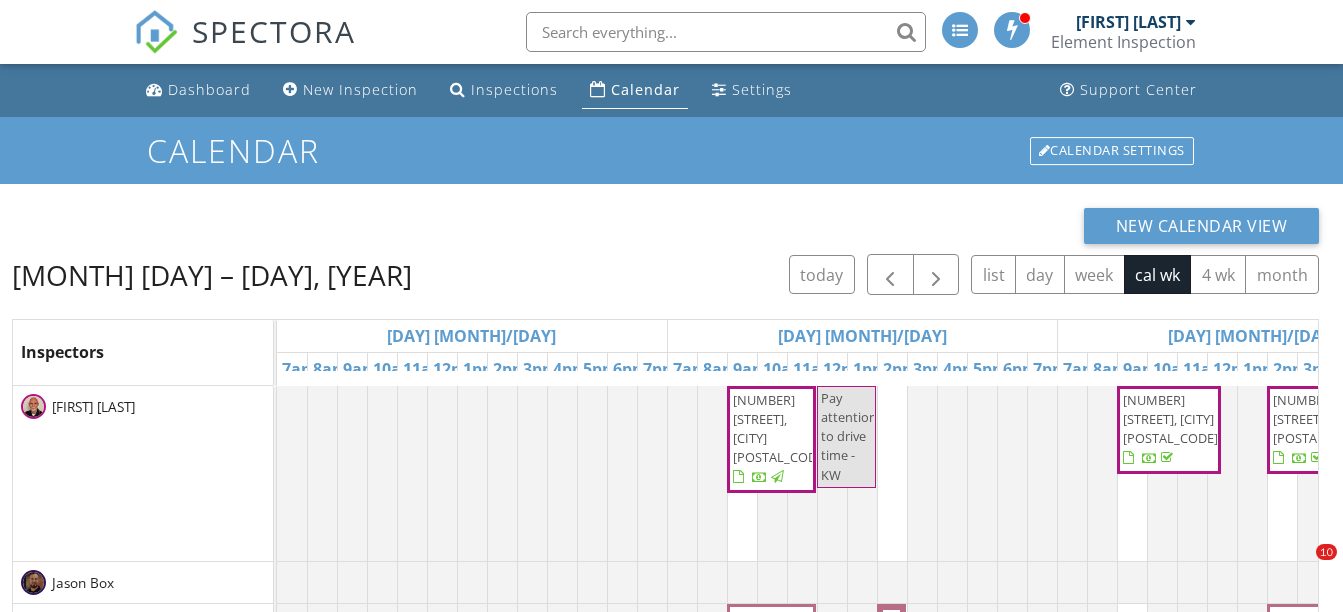 scroll, scrollTop: 181, scrollLeft: 0, axis: vertical 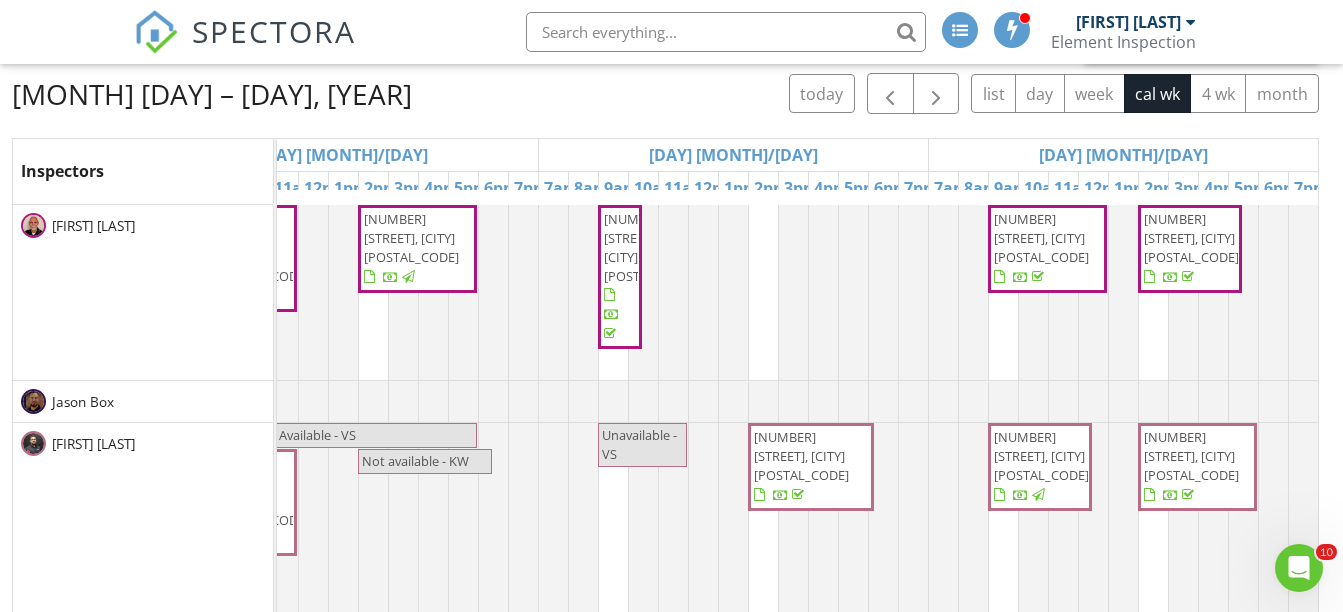 type 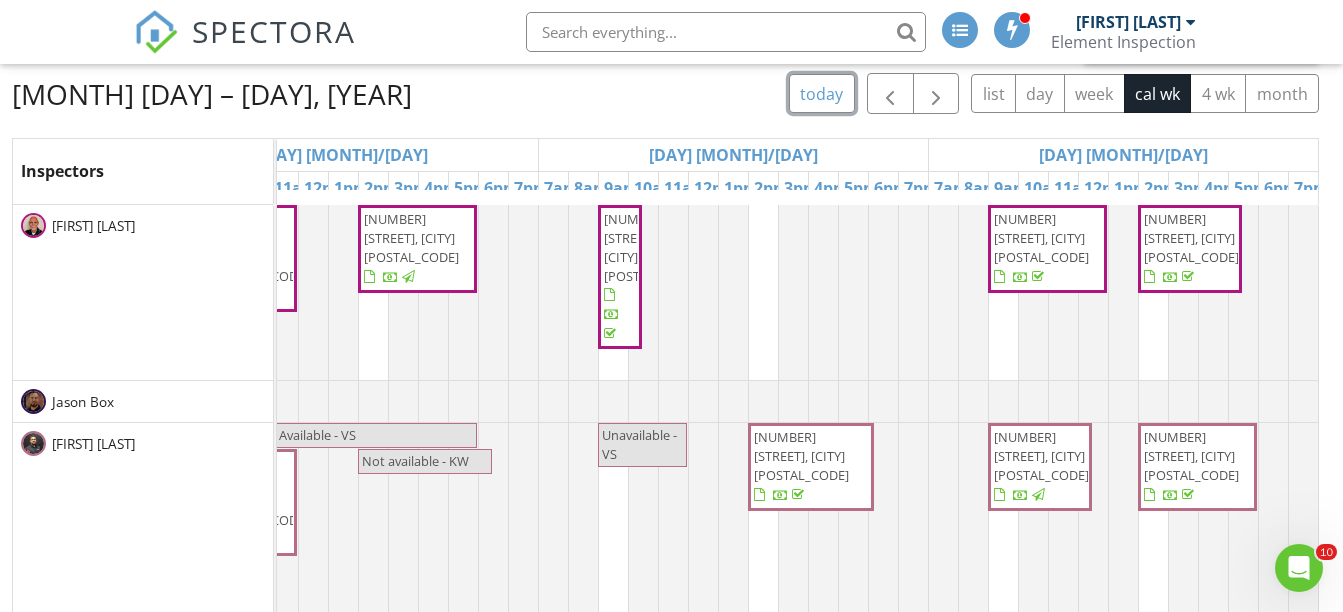 click on "today" at bounding box center (822, 93) 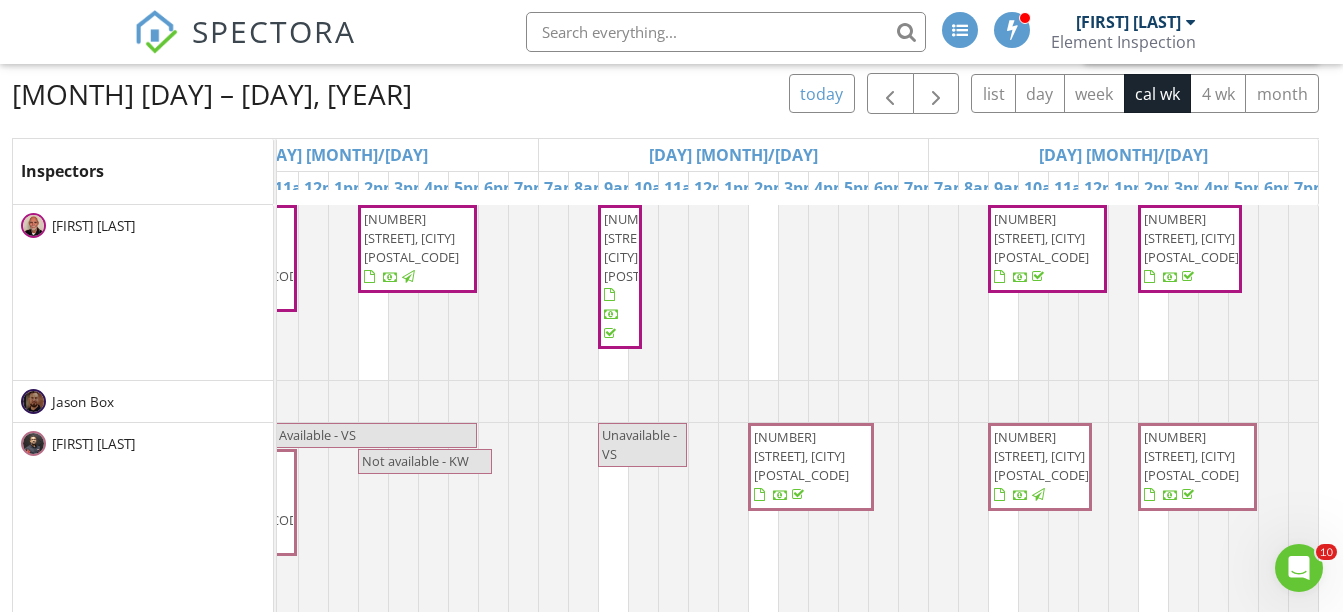 scroll, scrollTop: 0, scrollLeft: 0, axis: both 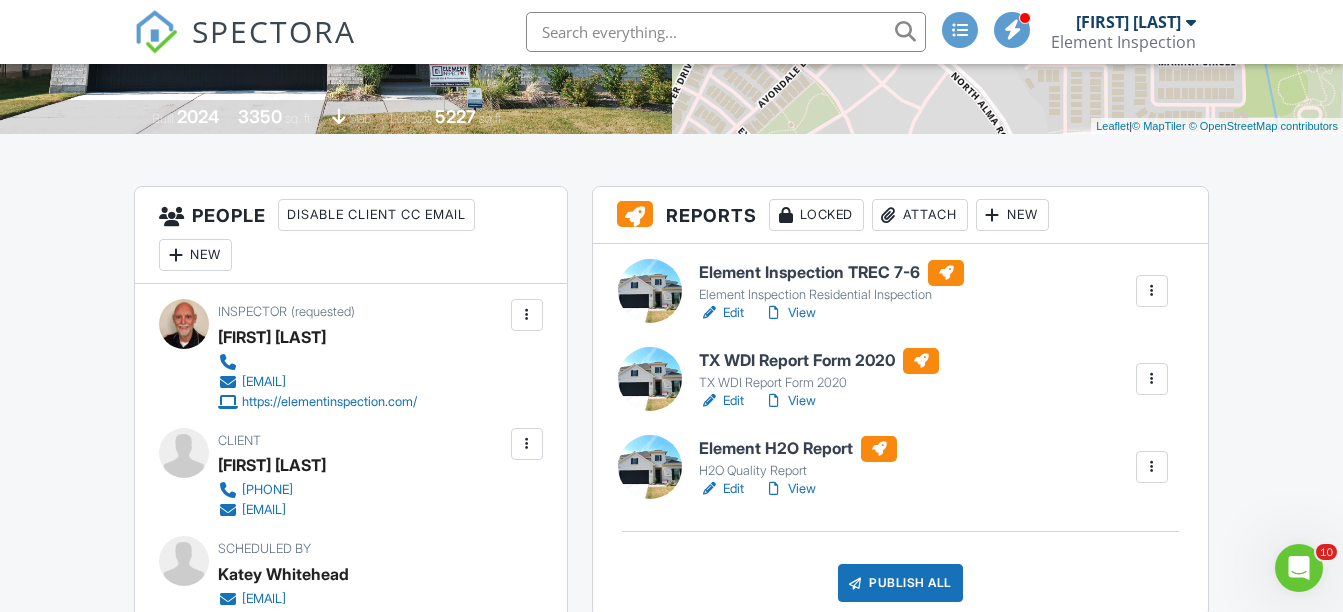 click at bounding box center [1152, 467] 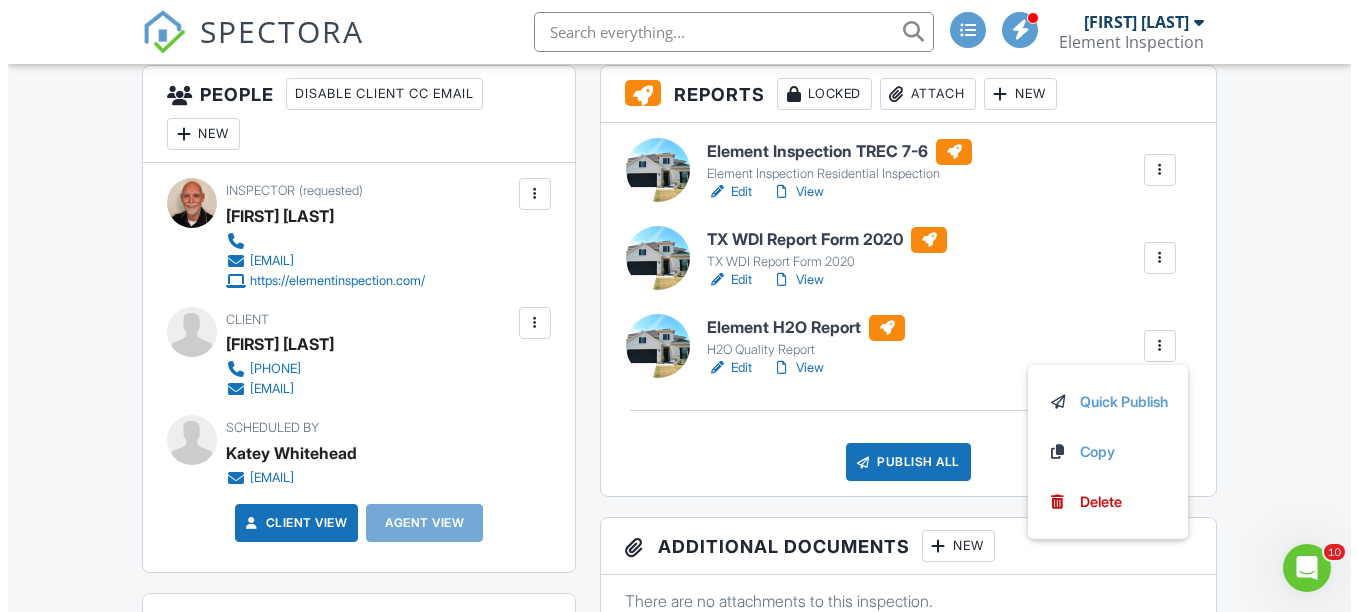 scroll, scrollTop: 600, scrollLeft: 0, axis: vertical 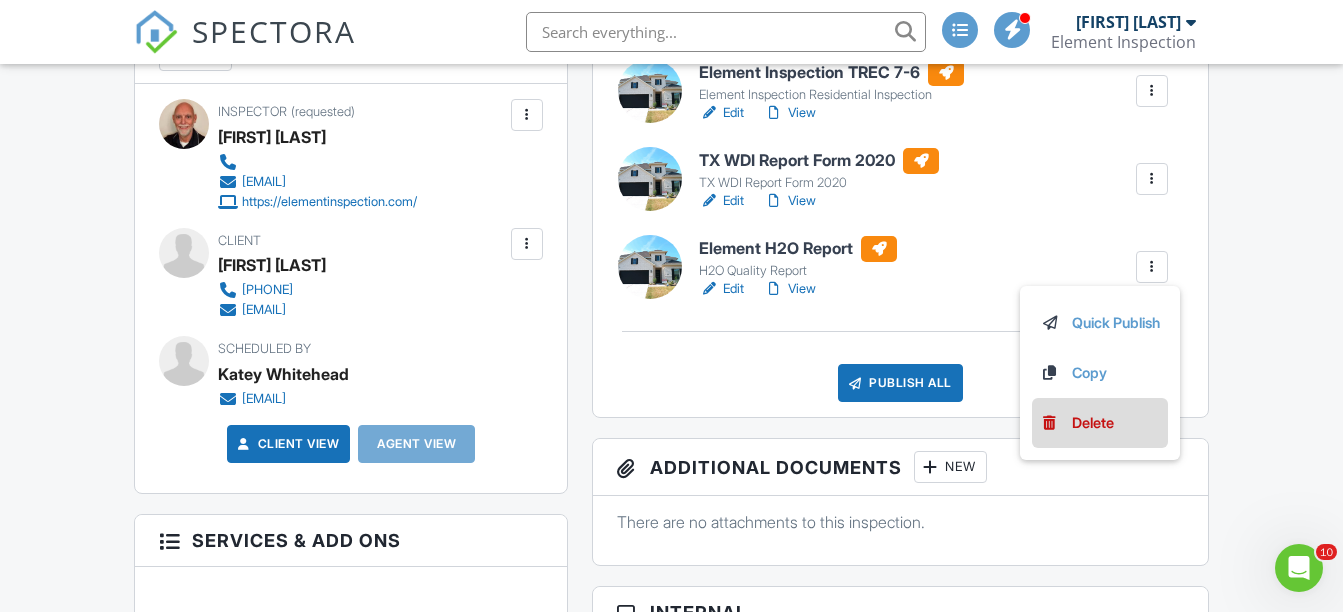 click on "Delete" at bounding box center (1093, 423) 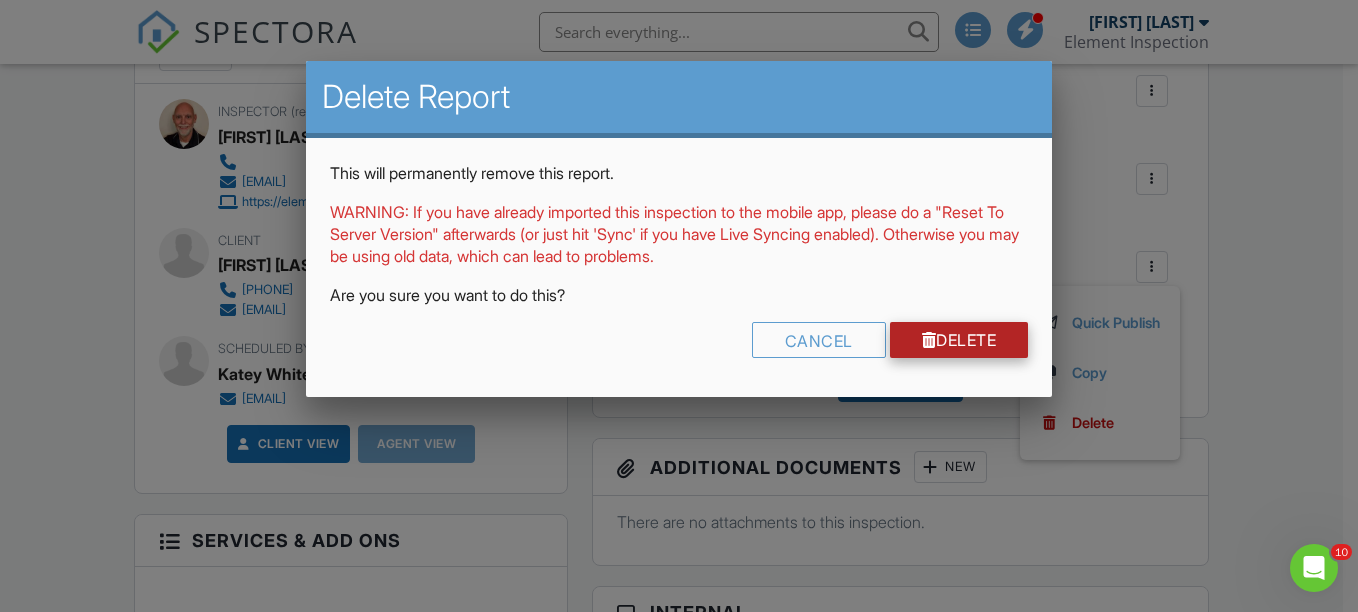 click on "Delete" at bounding box center [959, 340] 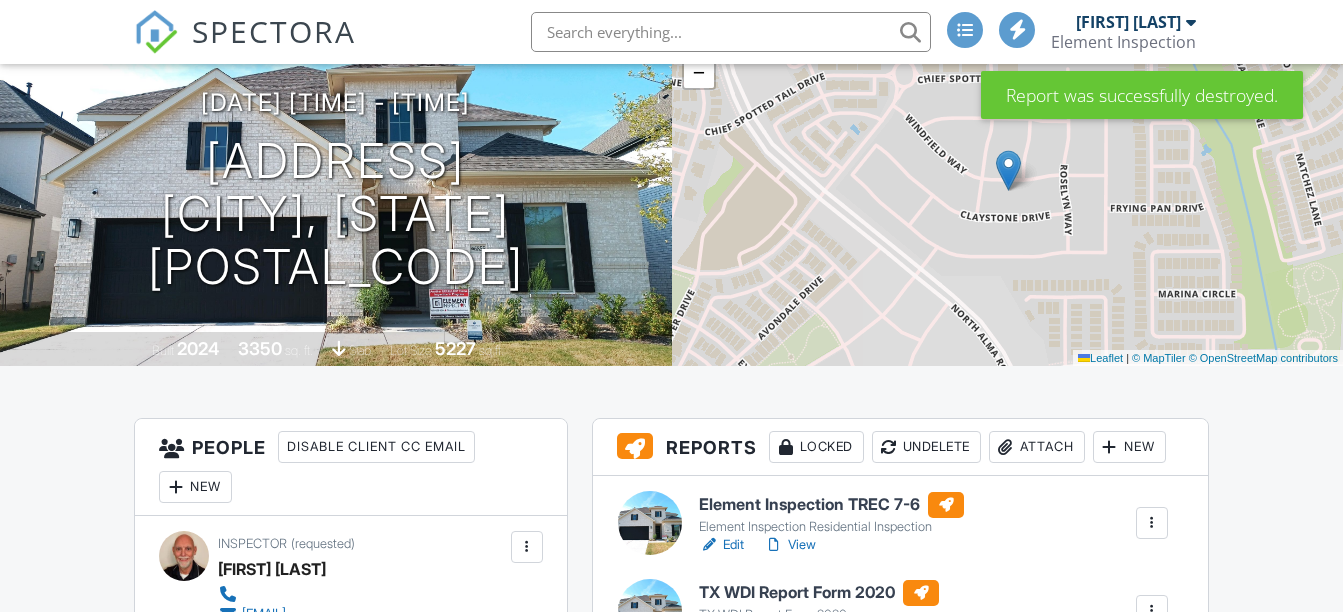 scroll, scrollTop: 400, scrollLeft: 0, axis: vertical 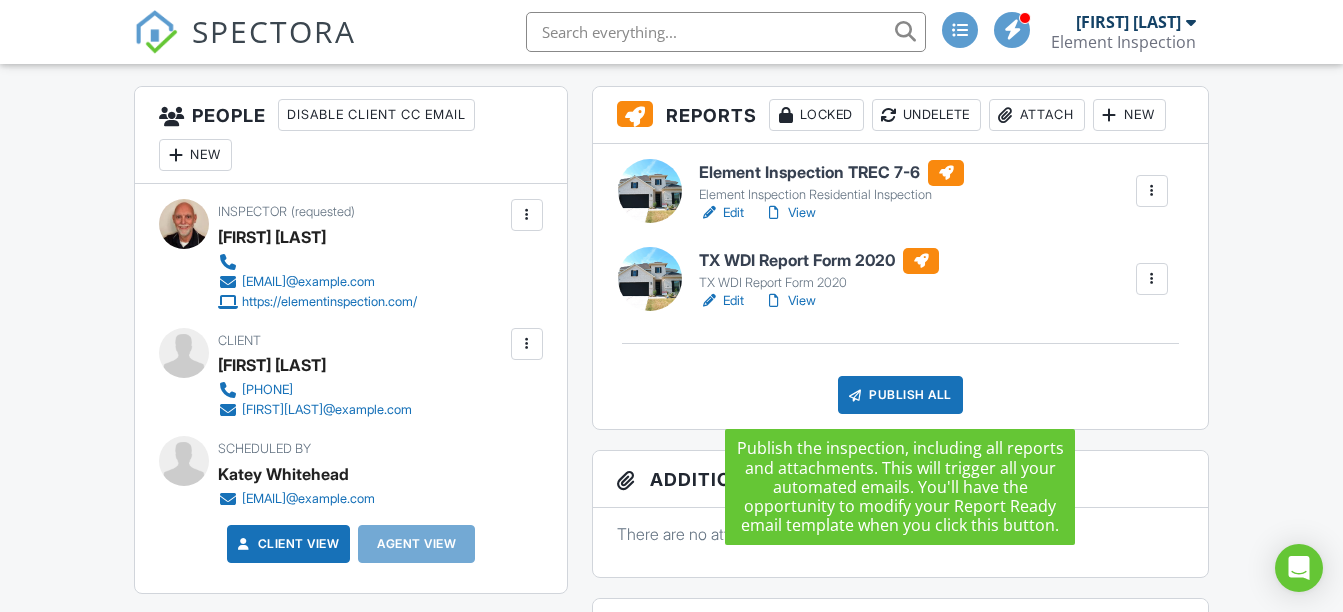 click on "Publish All" at bounding box center [900, 395] 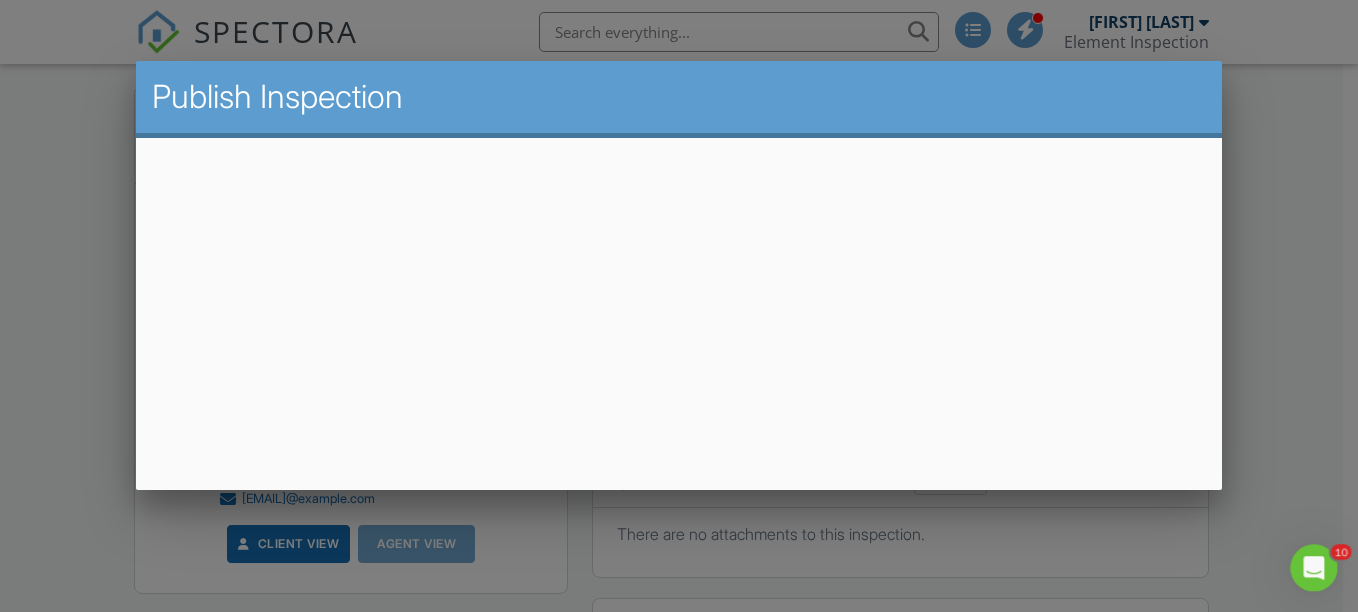 scroll, scrollTop: 0, scrollLeft: 0, axis: both 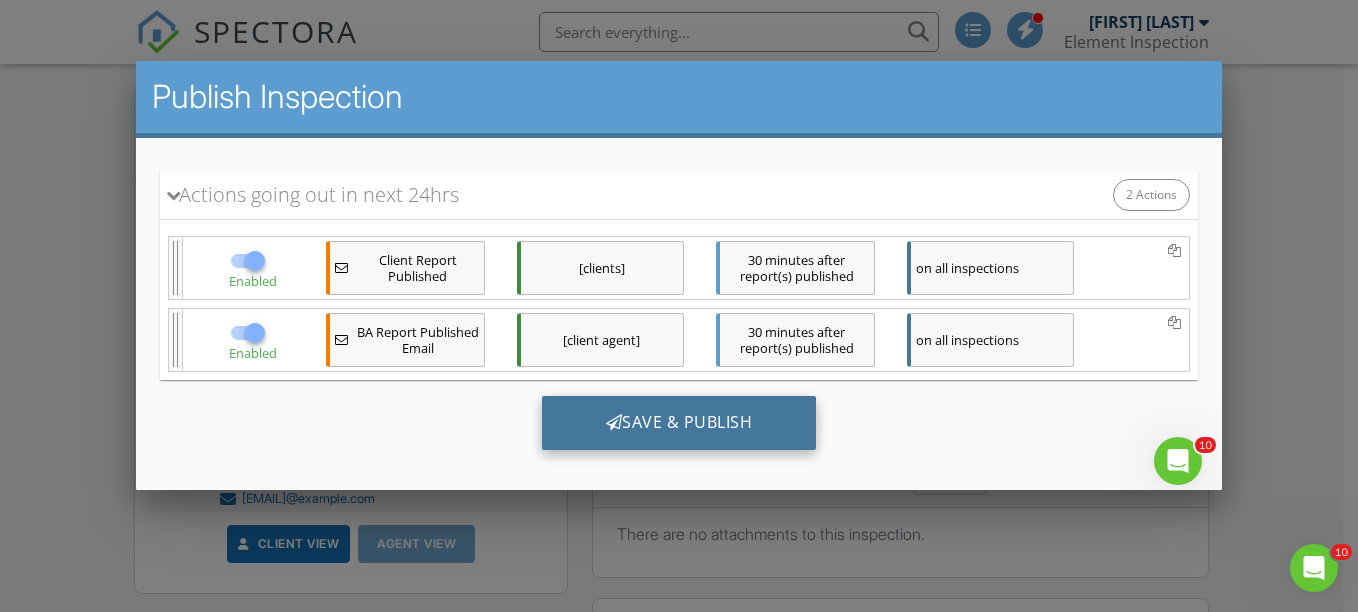 click on "Save & Publish" at bounding box center (678, 423) 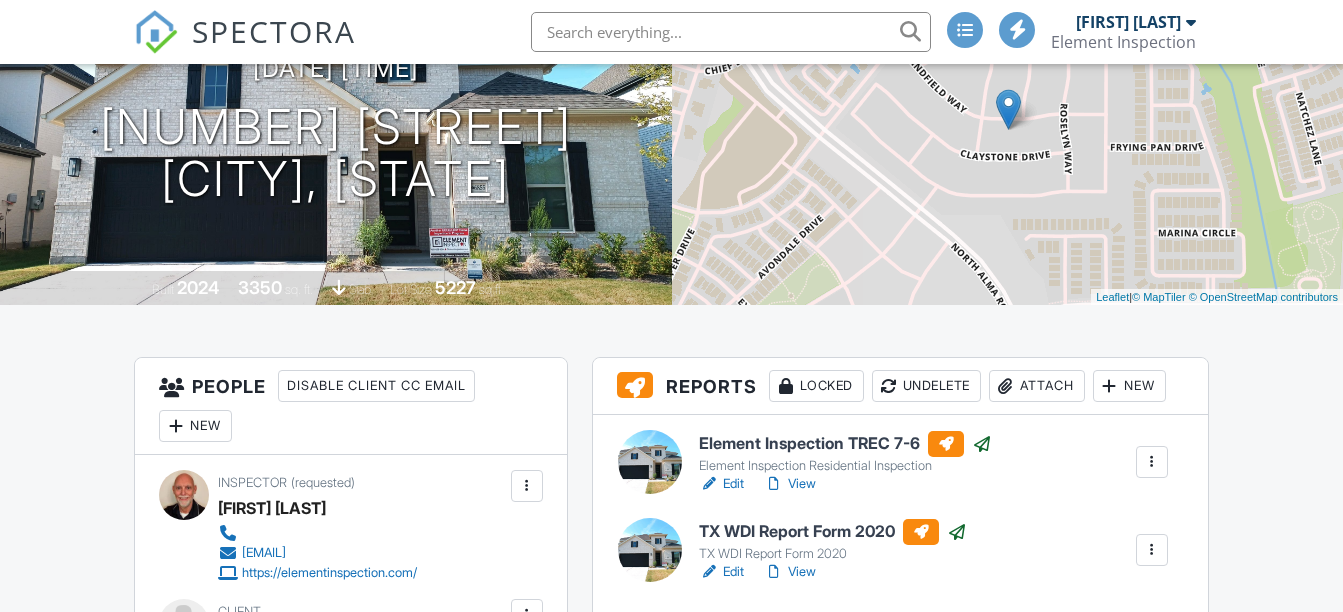 scroll, scrollTop: 500, scrollLeft: 0, axis: vertical 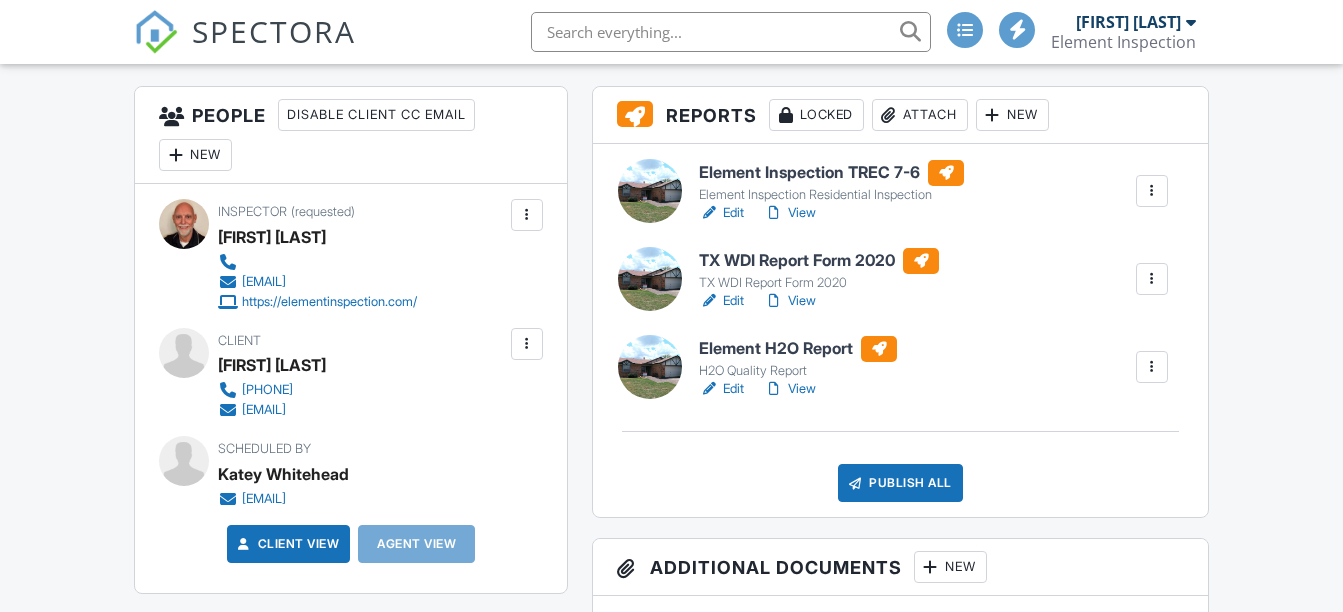 click at bounding box center (1152, 367) 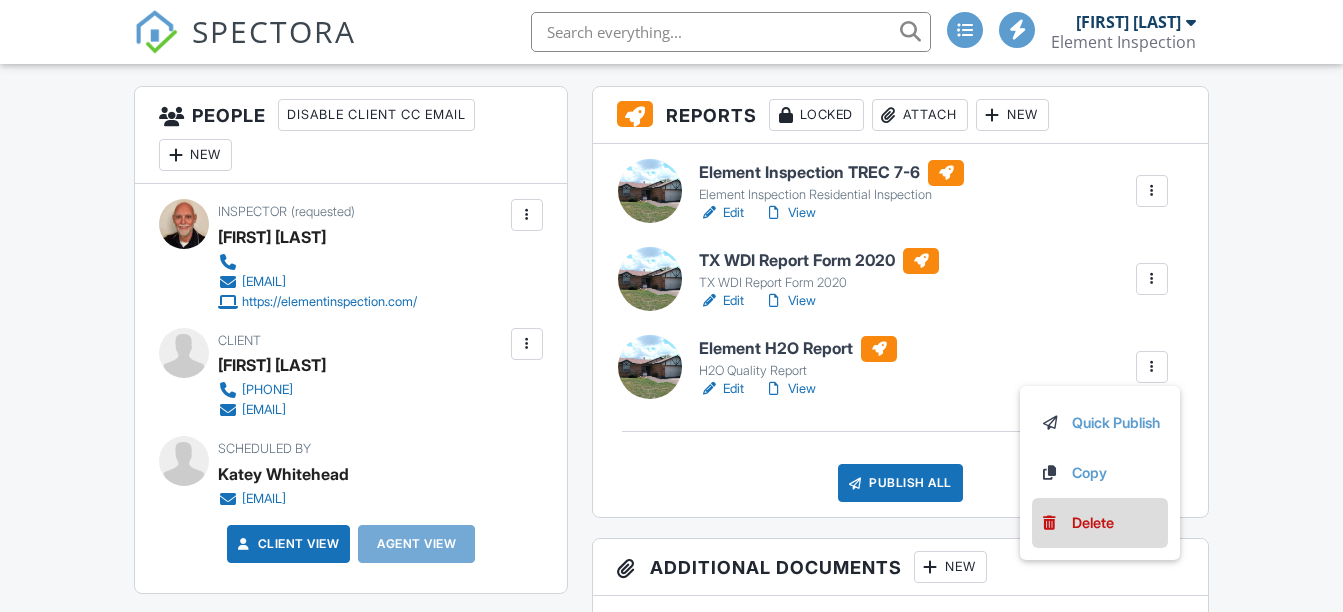 click on "Delete" at bounding box center [1093, 523] 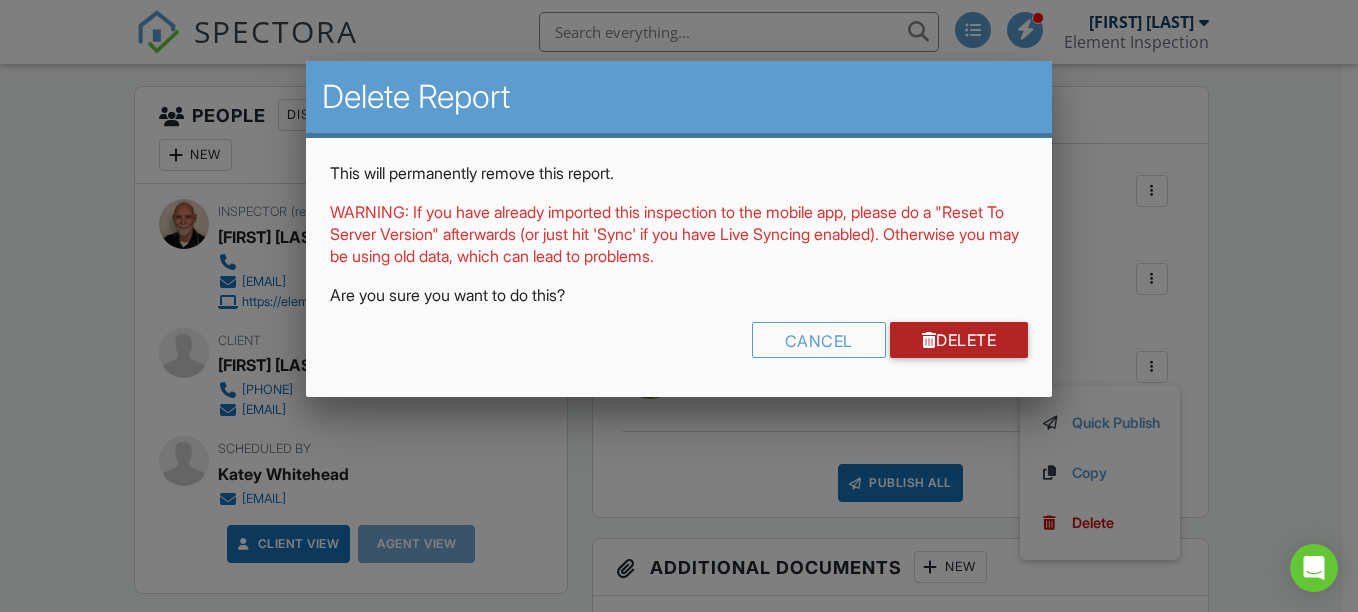 click on "Delete" at bounding box center (959, 340) 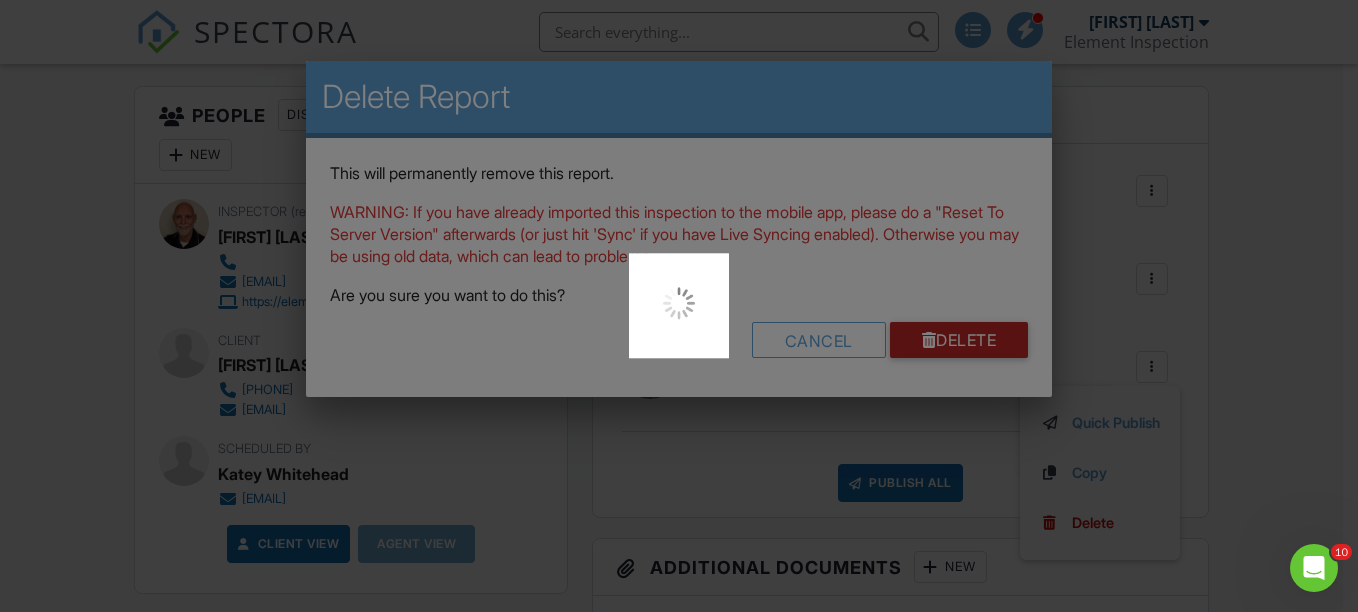scroll, scrollTop: 0, scrollLeft: 0, axis: both 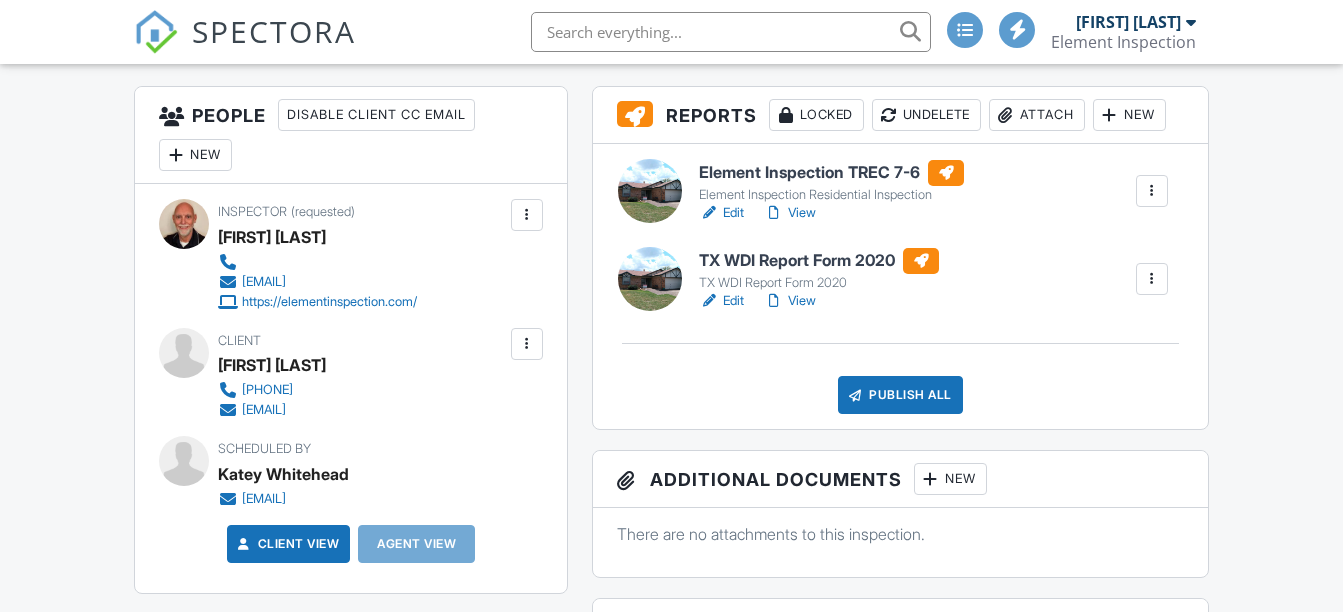 click on "Publish All" at bounding box center (900, 395) 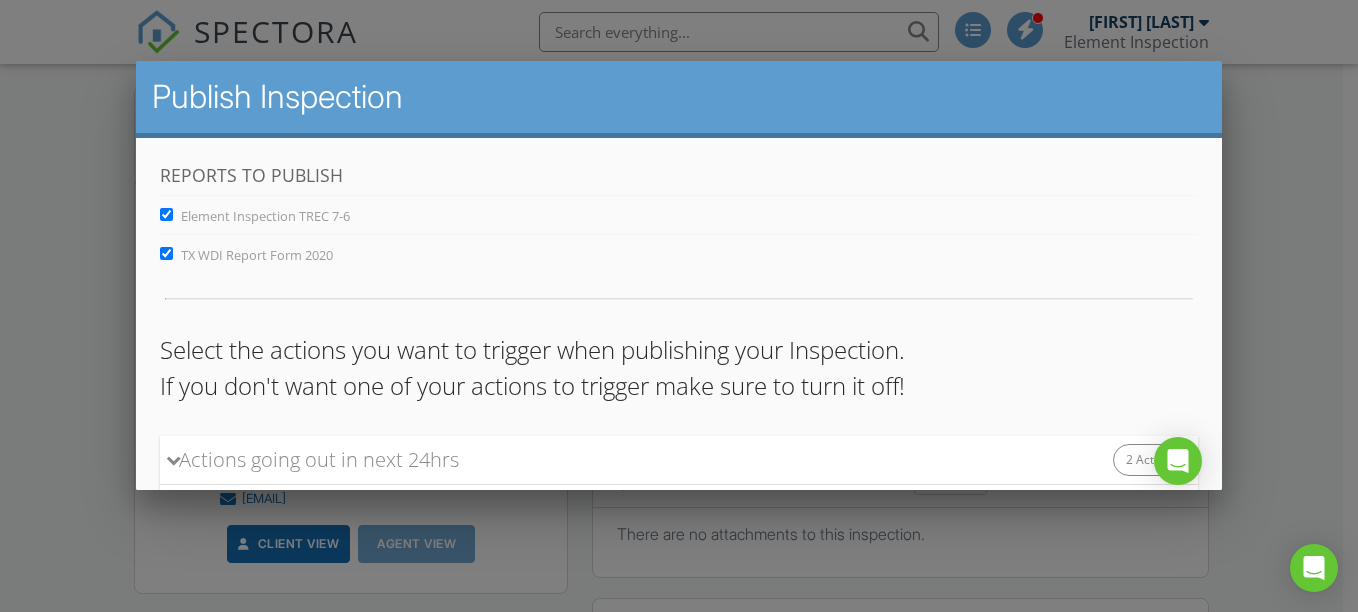 scroll, scrollTop: 265, scrollLeft: 0, axis: vertical 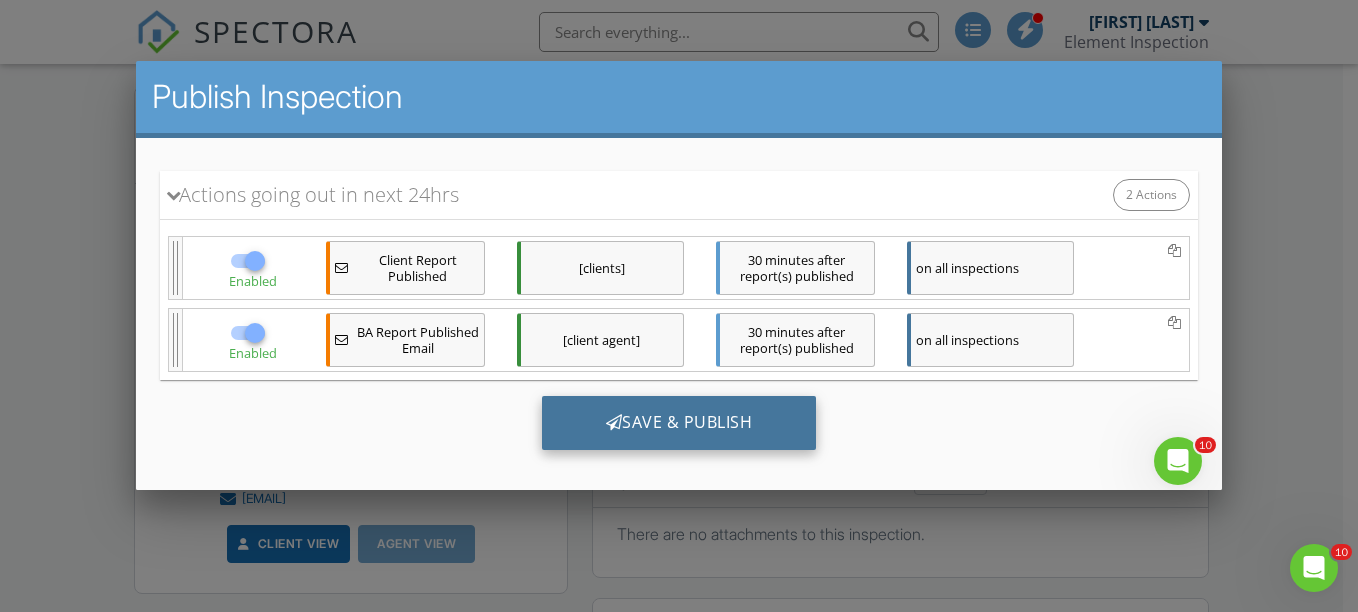 click on "Save & Publish" at bounding box center [678, 423] 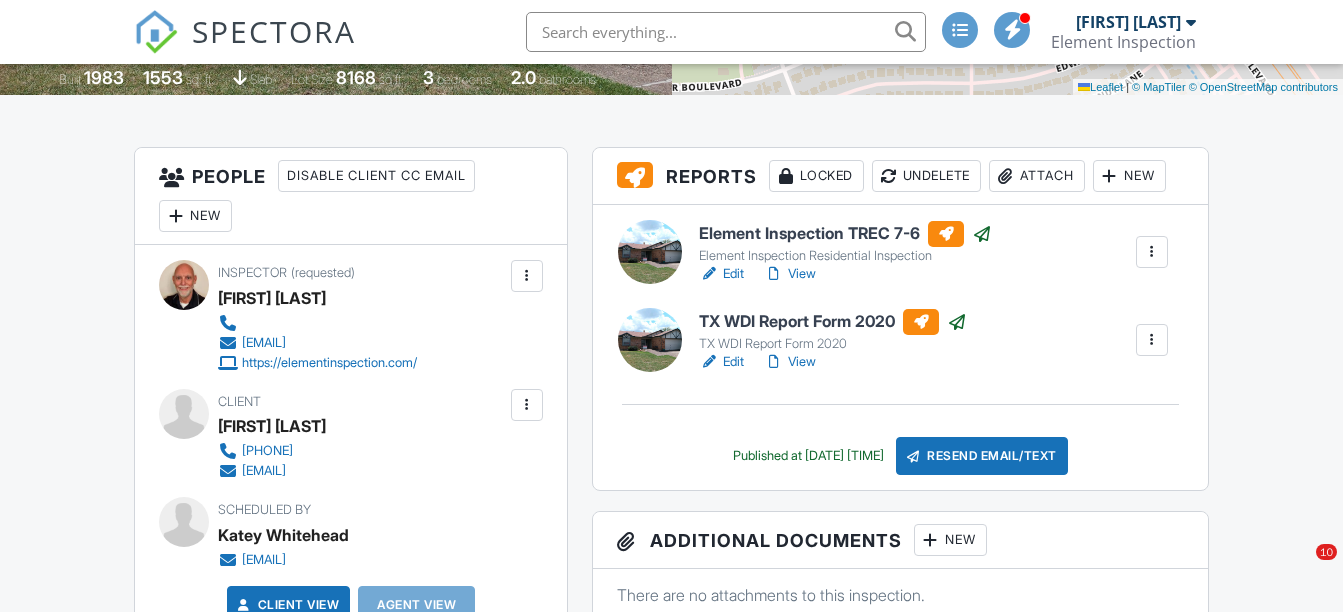 scroll, scrollTop: 500, scrollLeft: 0, axis: vertical 